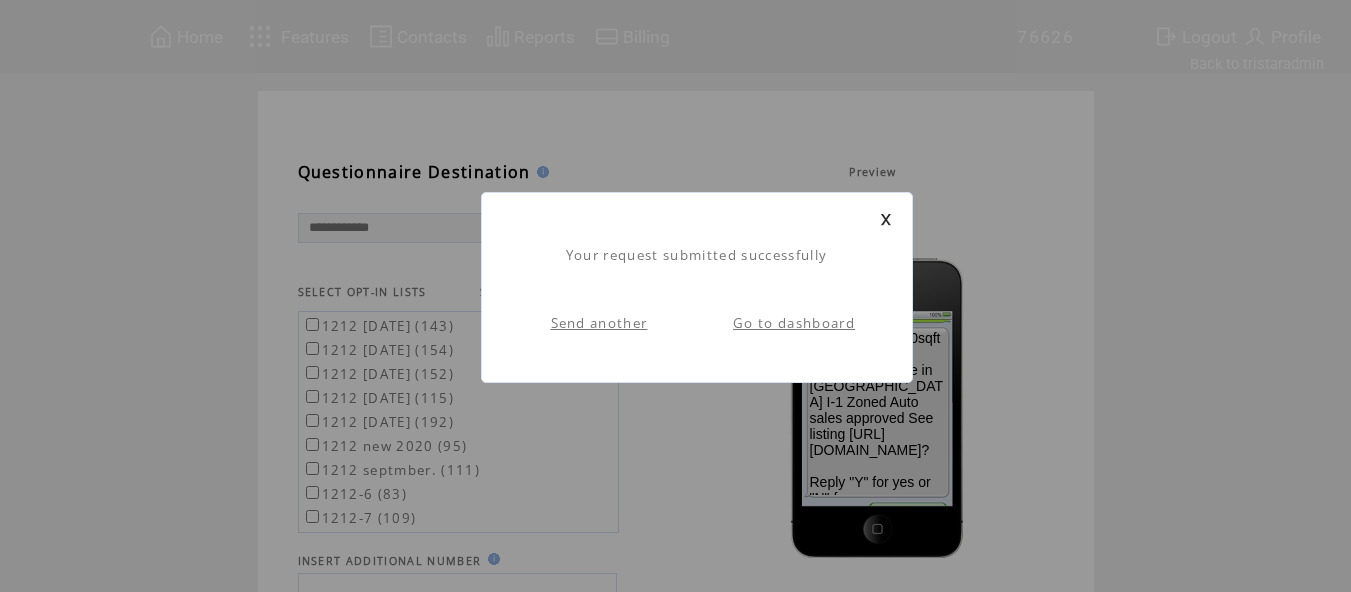 scroll, scrollTop: 0, scrollLeft: 0, axis: both 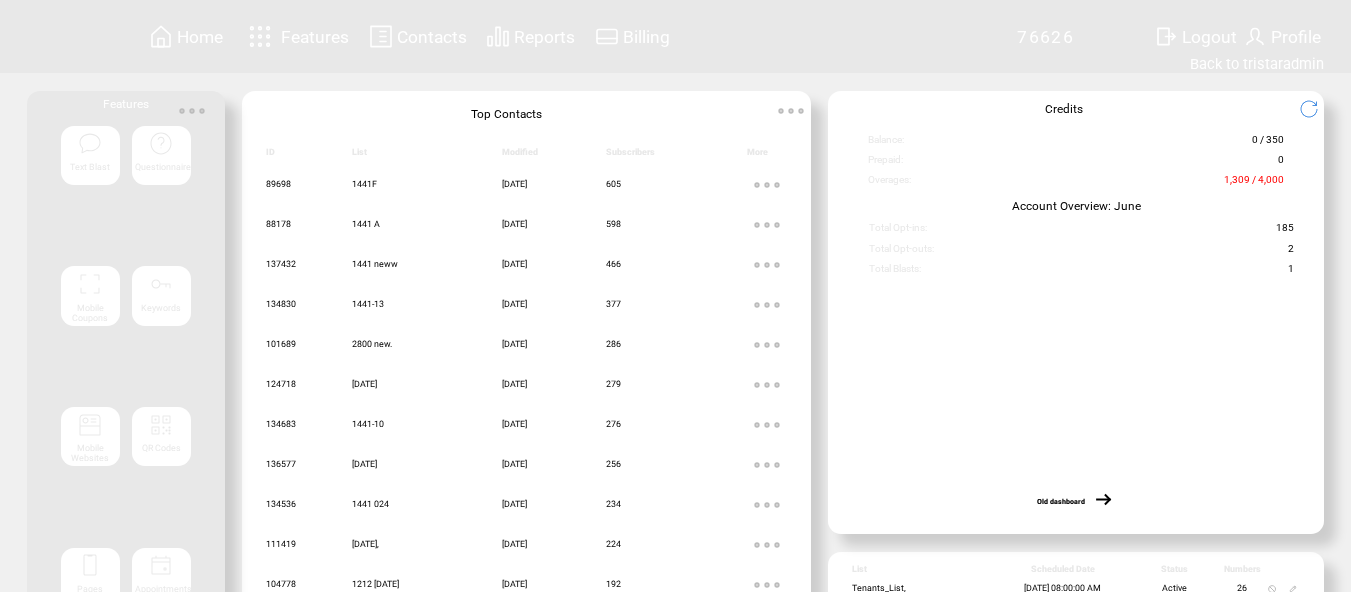 click on "Reports" at bounding box center [544, 37] 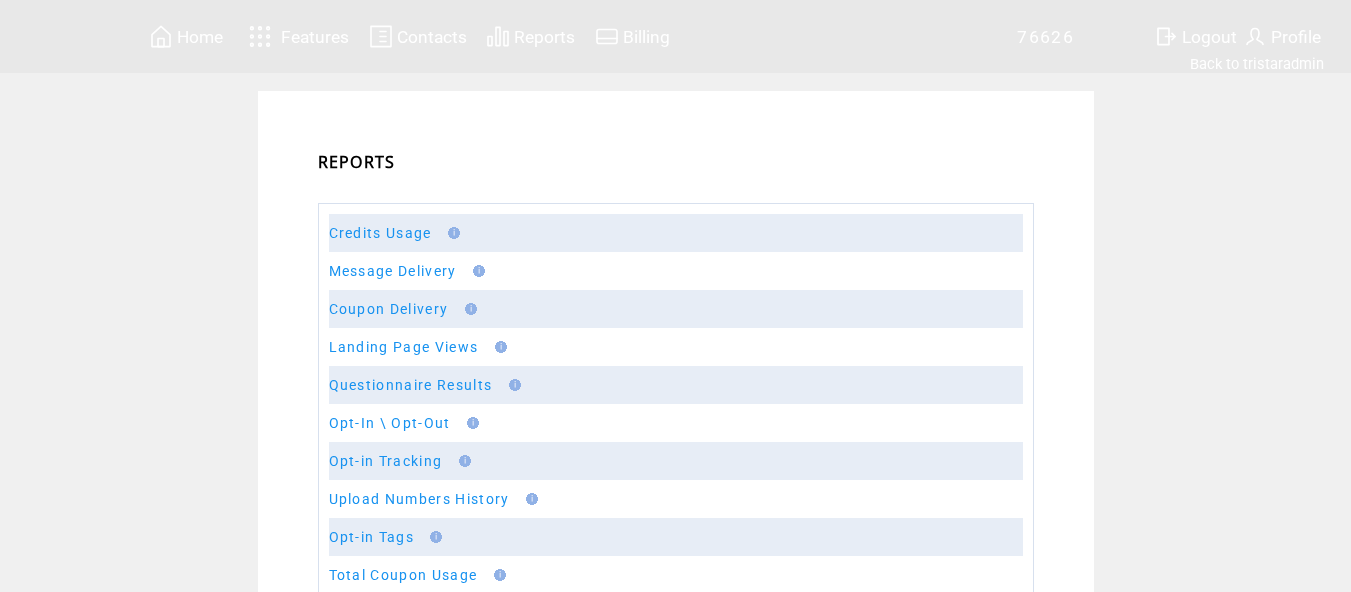 scroll, scrollTop: 0, scrollLeft: 0, axis: both 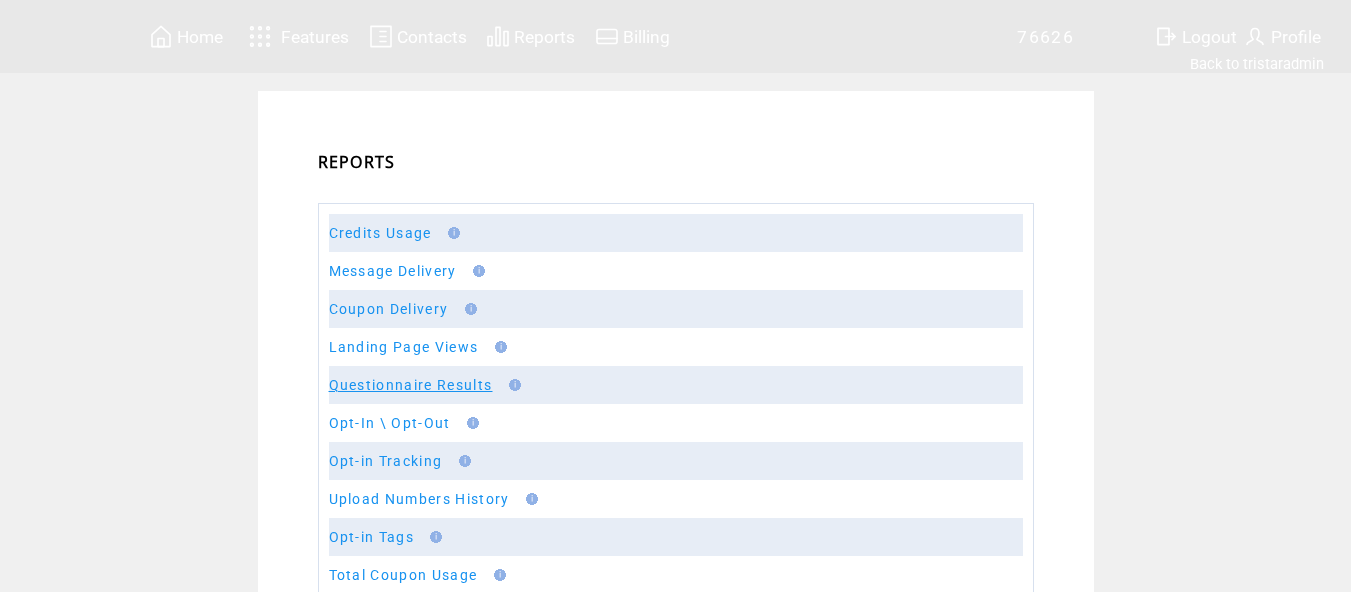 click on "Questionnaire Results" at bounding box center [411, 385] 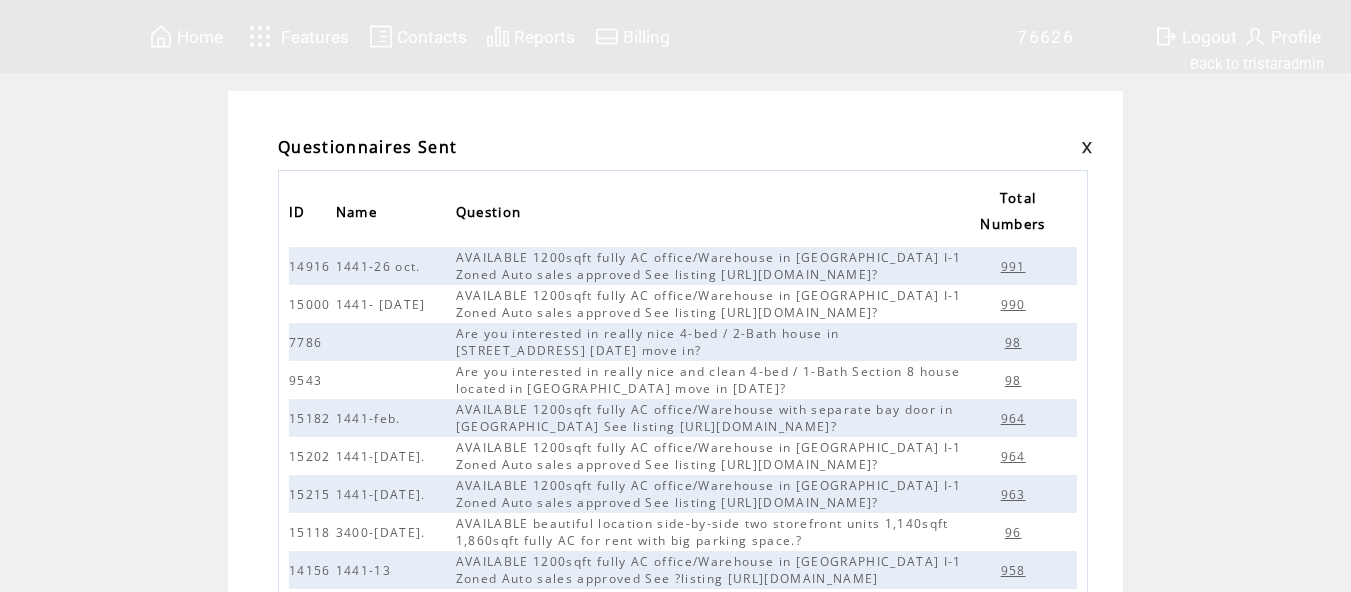 scroll, scrollTop: 0, scrollLeft: 0, axis: both 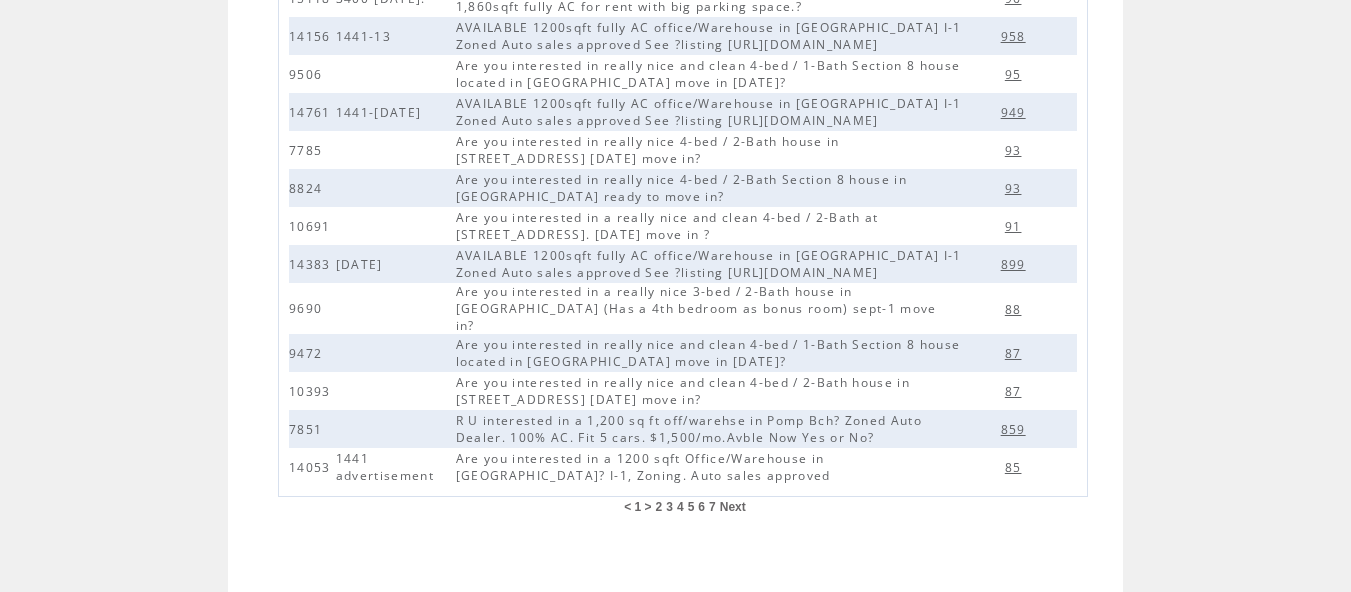 click on "7" at bounding box center (712, 507) 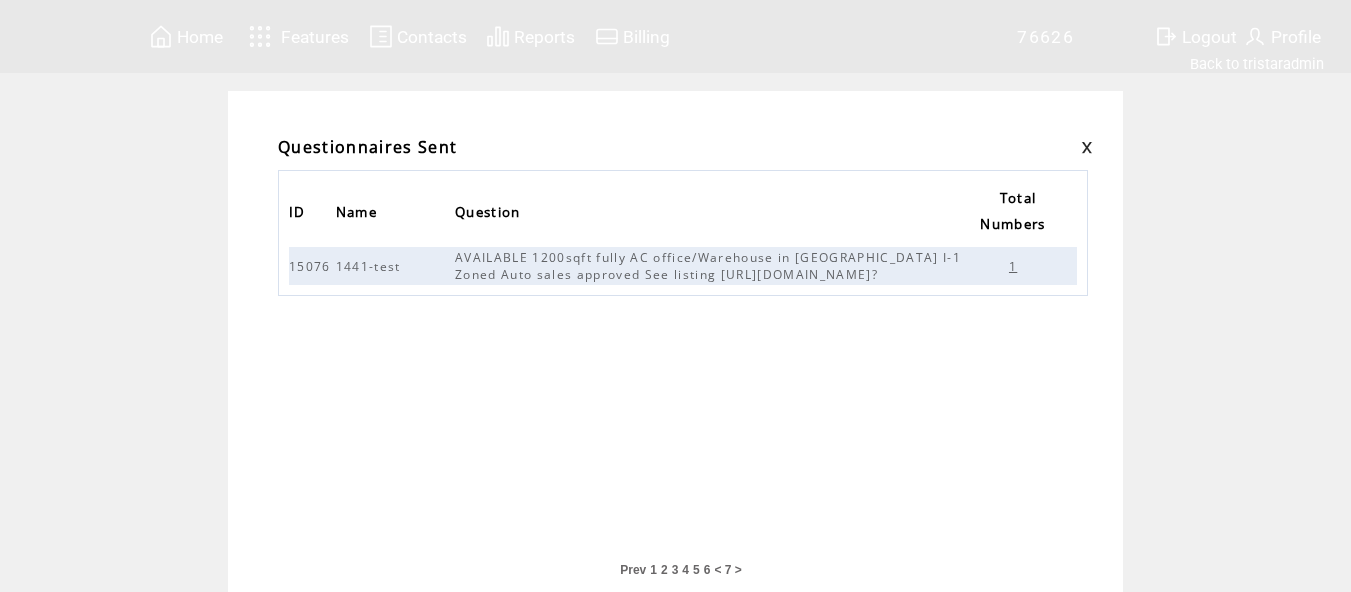 scroll, scrollTop: 0, scrollLeft: 0, axis: both 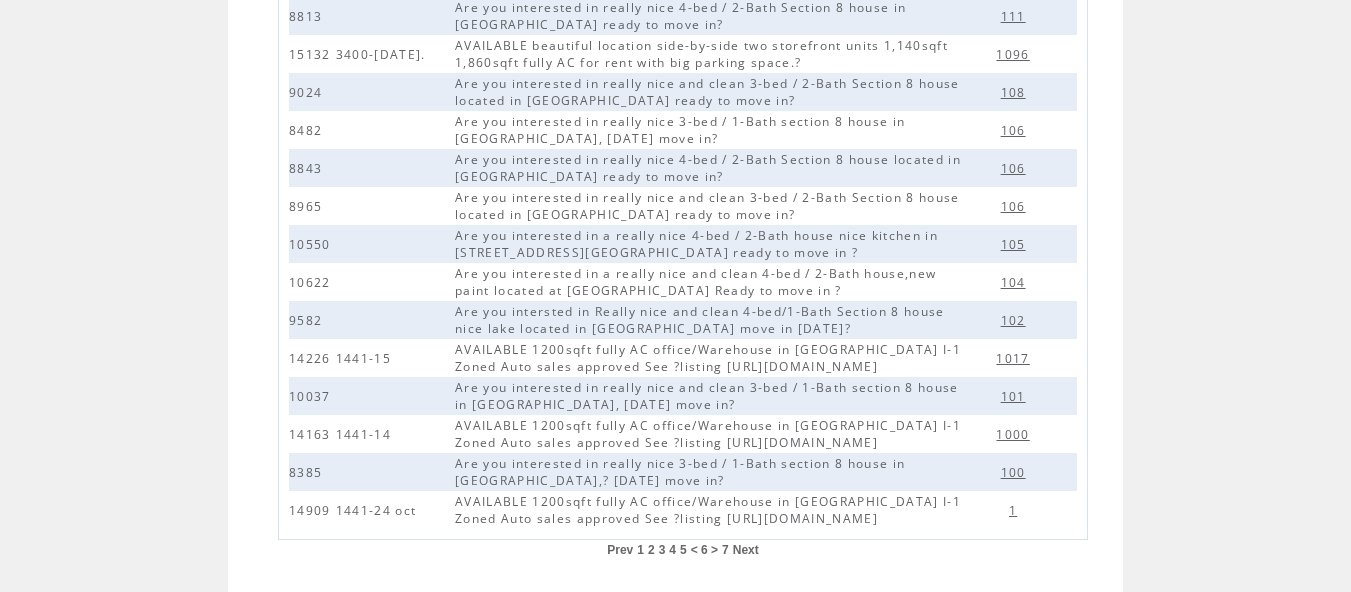 click on "1" at bounding box center [640, 550] 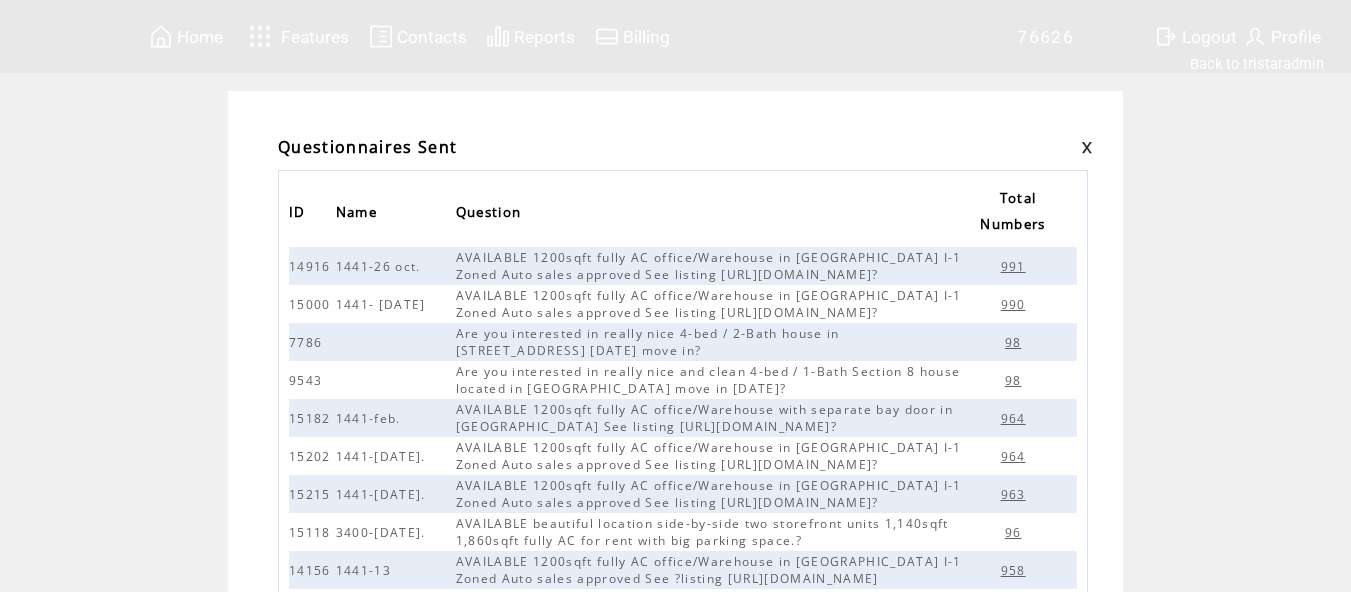 scroll, scrollTop: 0, scrollLeft: 0, axis: both 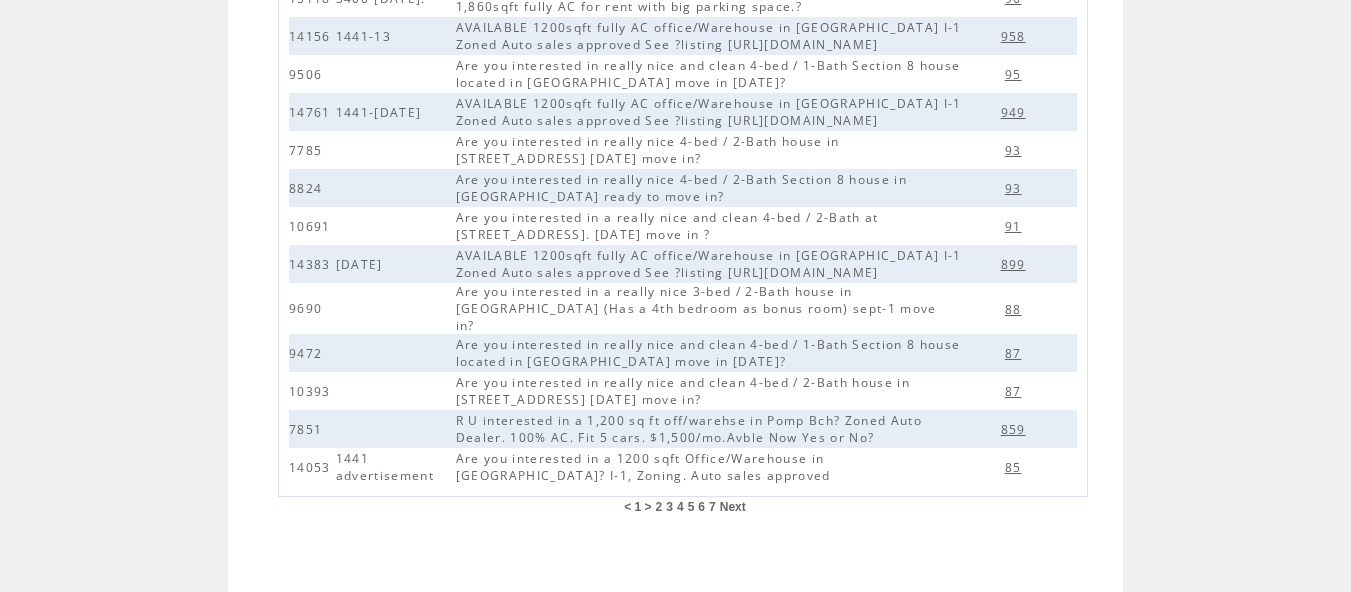 click on "2" at bounding box center [659, 507] 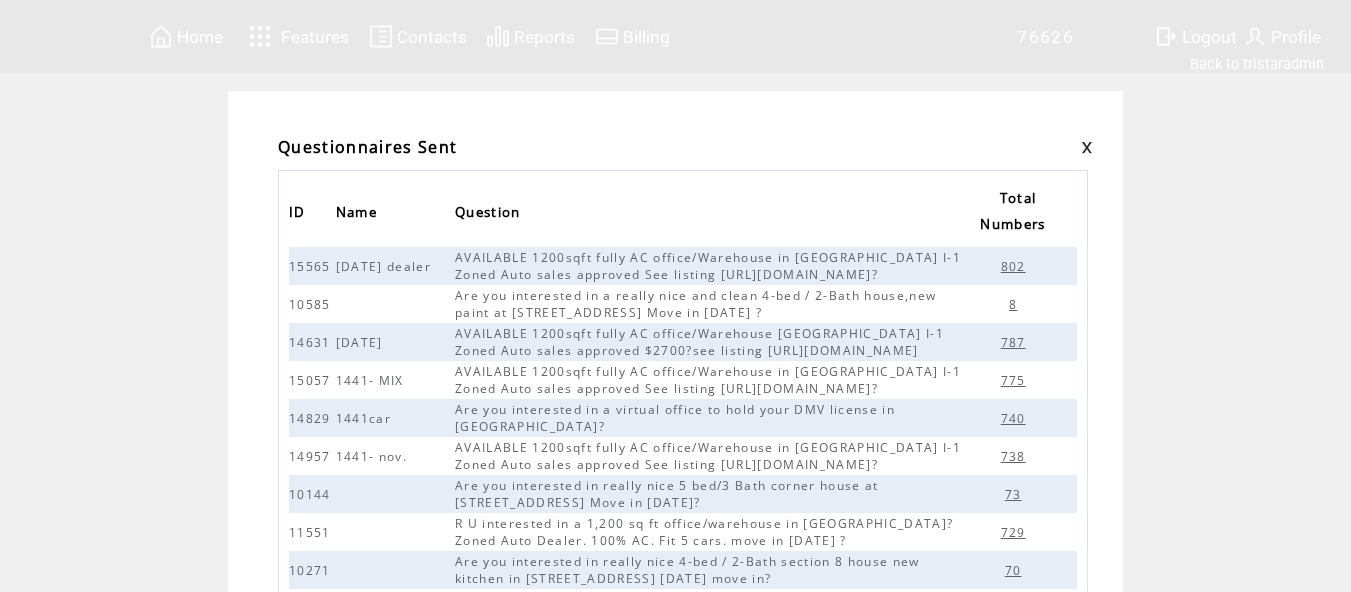 scroll, scrollTop: 0, scrollLeft: 0, axis: both 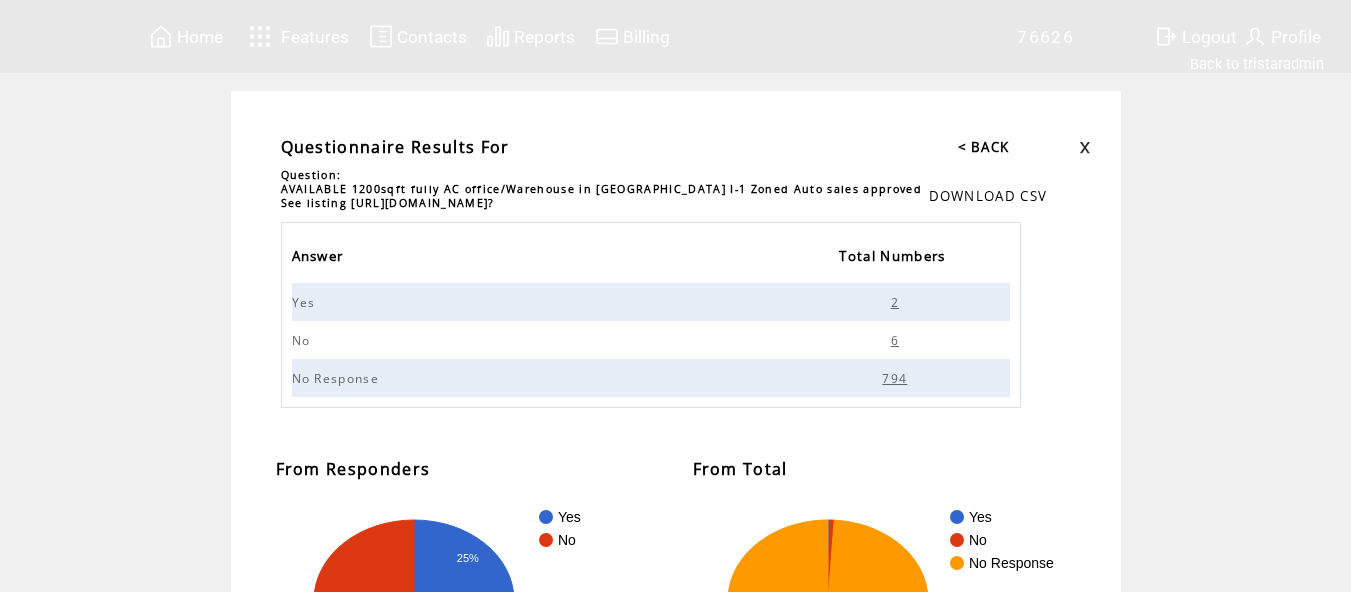click on "2" at bounding box center [897, 302] 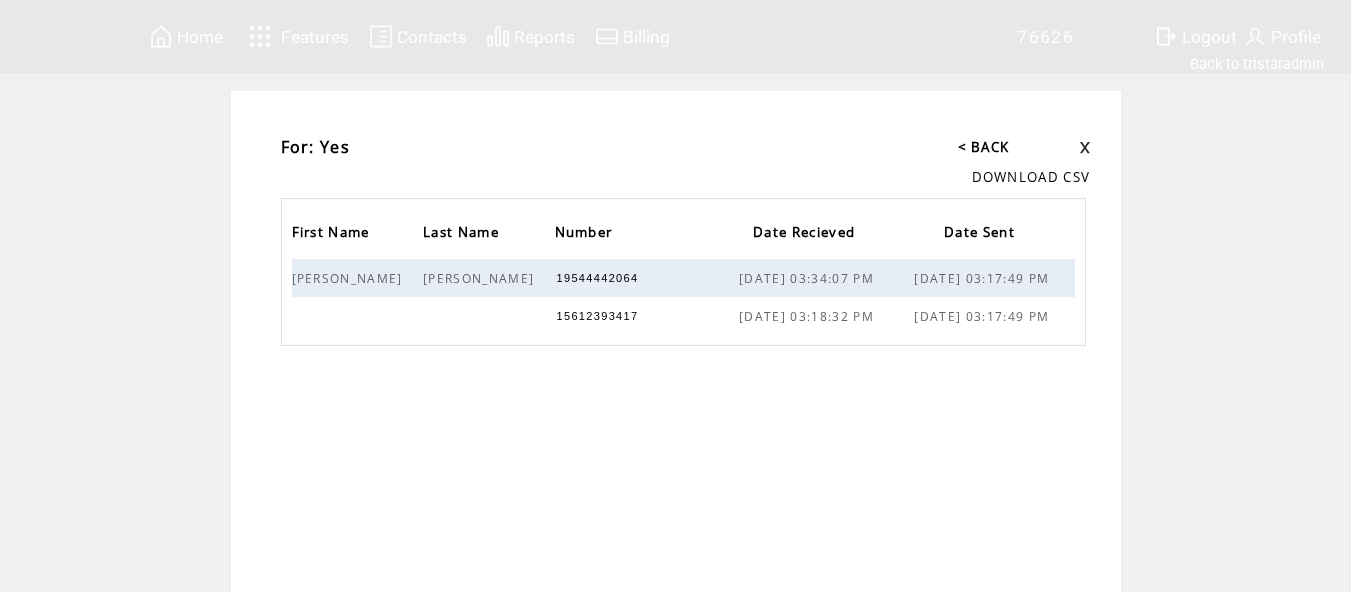 scroll, scrollTop: 0, scrollLeft: 0, axis: both 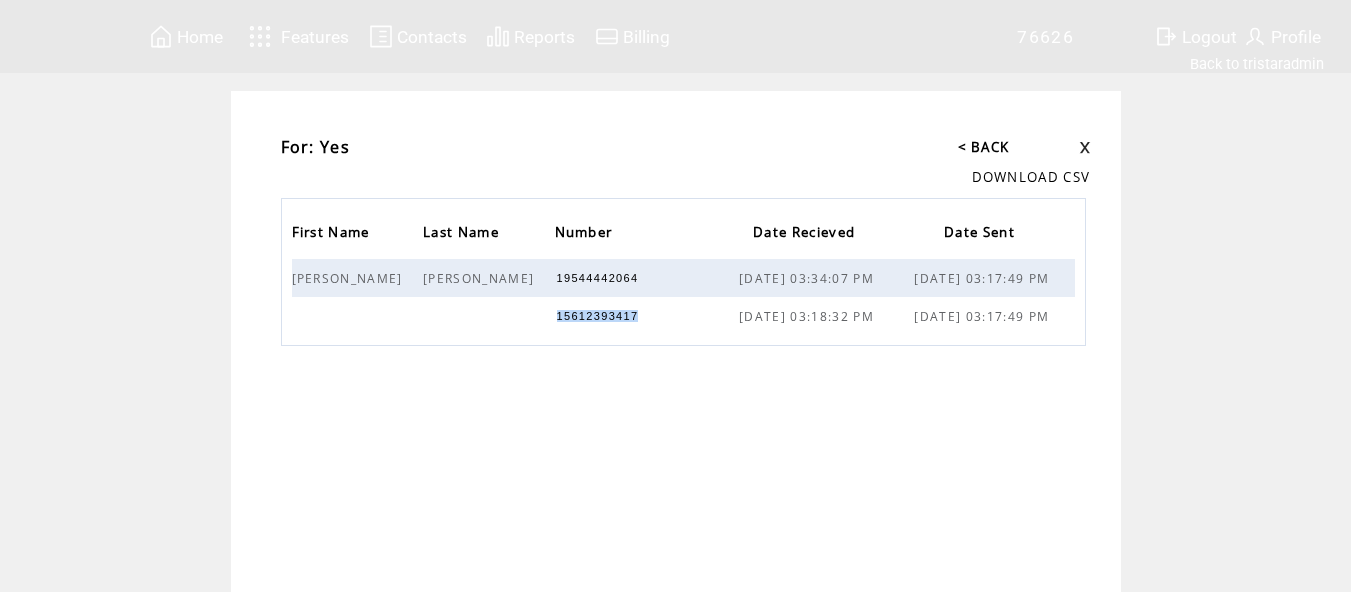 click on "15612393417" at bounding box center (598, 316) 